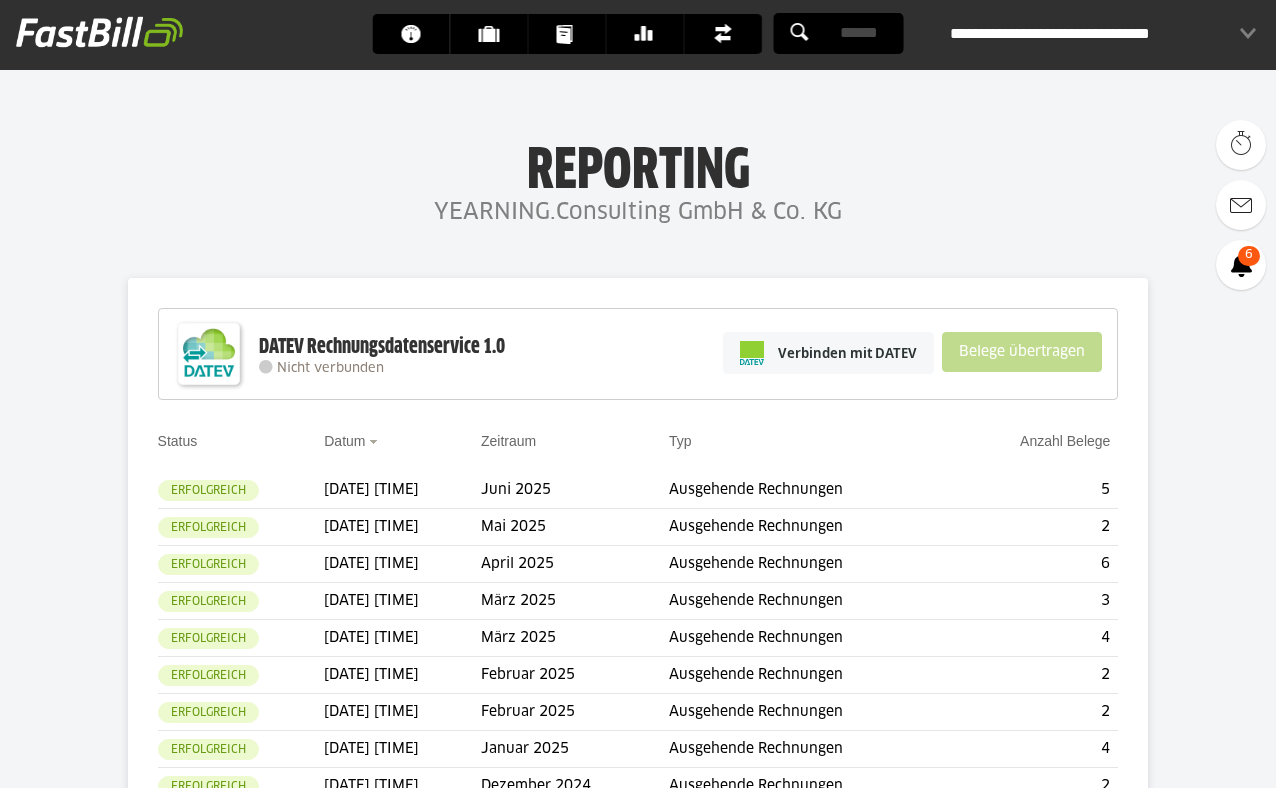 scroll, scrollTop: 0, scrollLeft: 0, axis: both 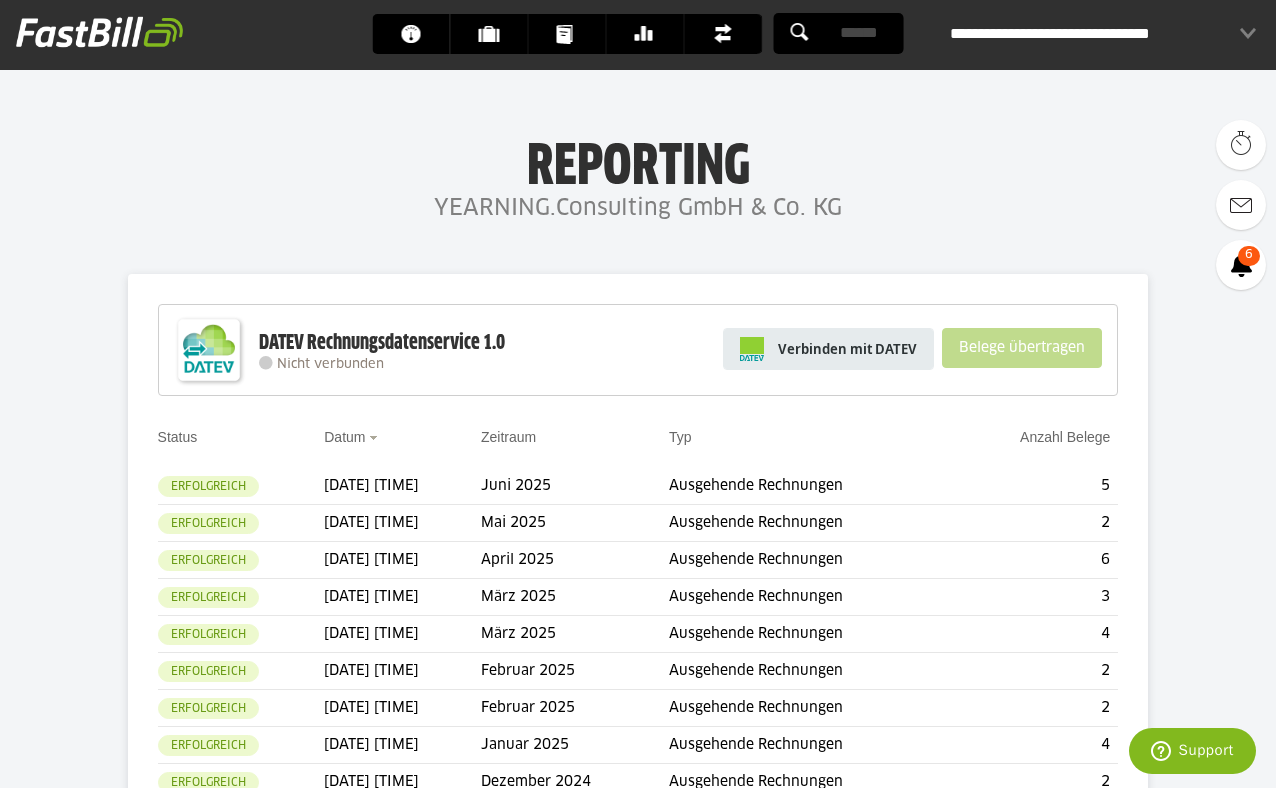 click on "Verbinden mit DATEV" at bounding box center [847, 349] 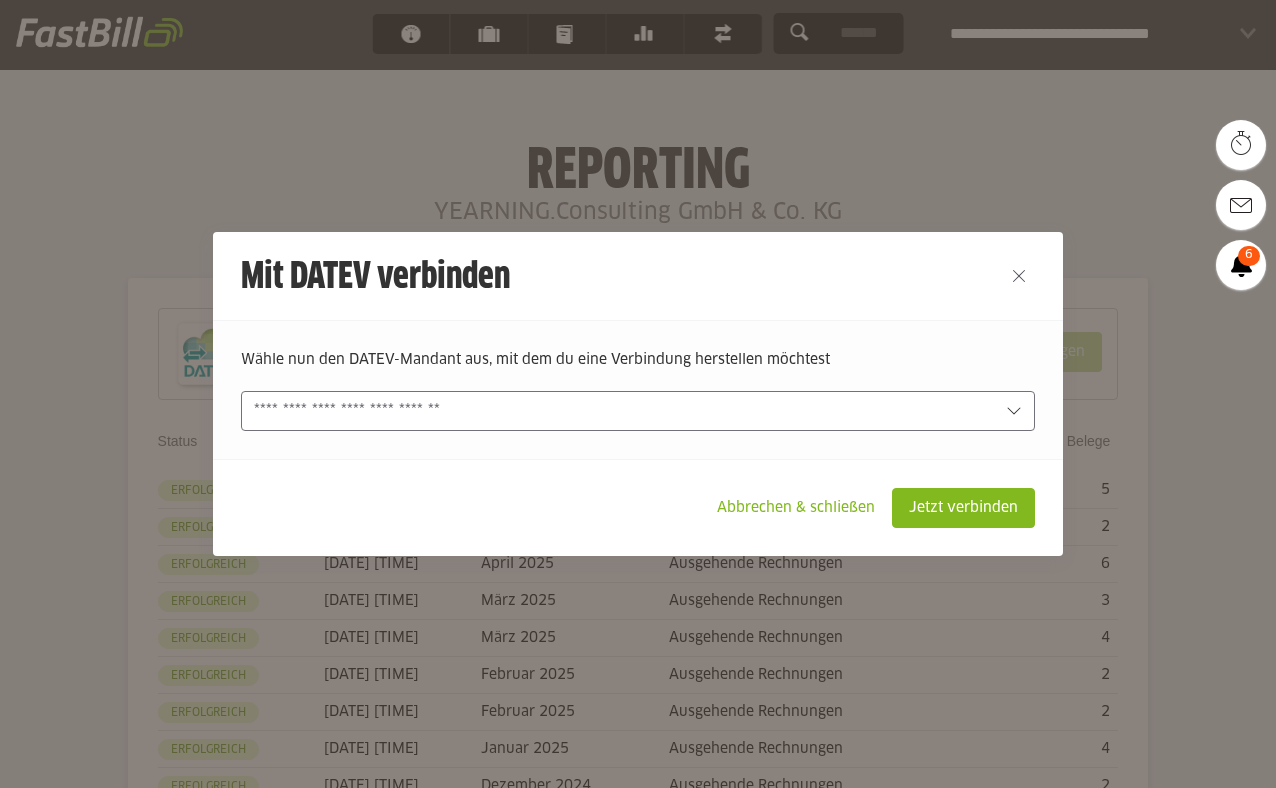 scroll, scrollTop: 0, scrollLeft: 0, axis: both 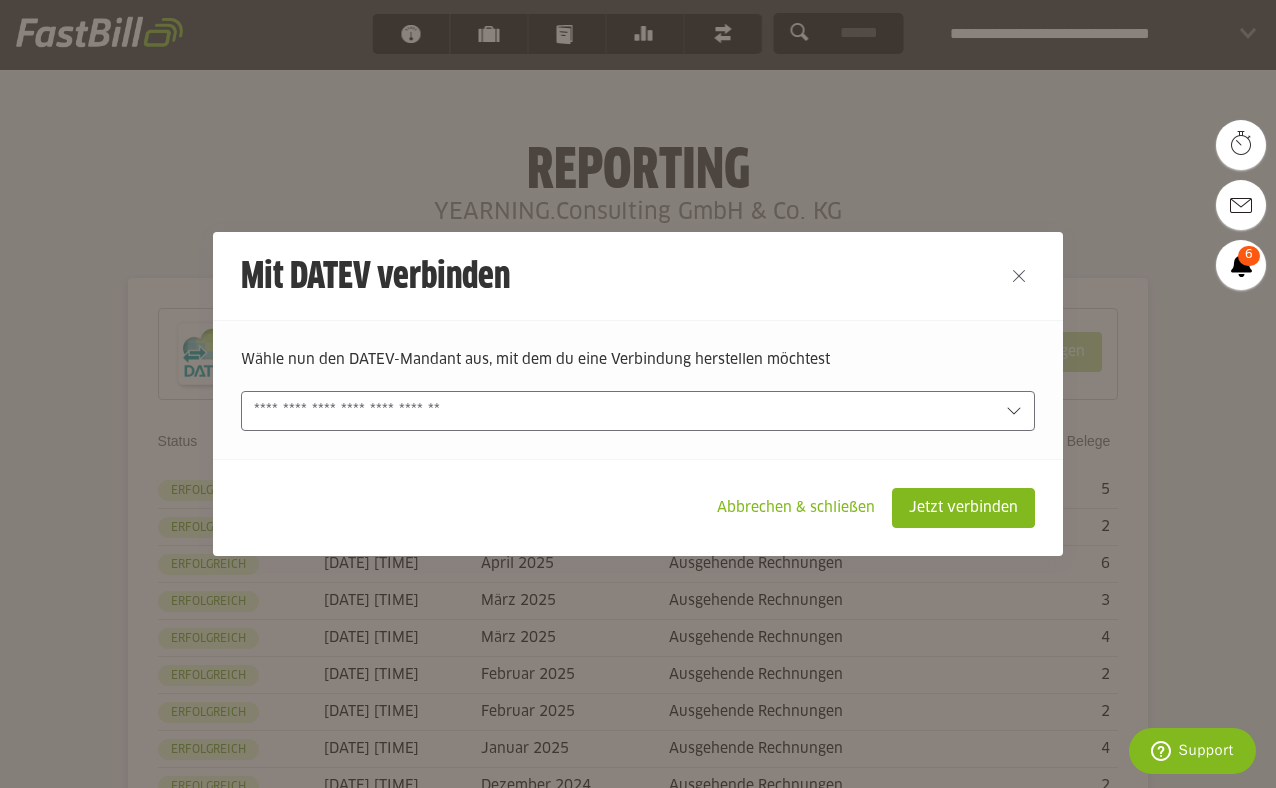 click at bounding box center [624, 411] 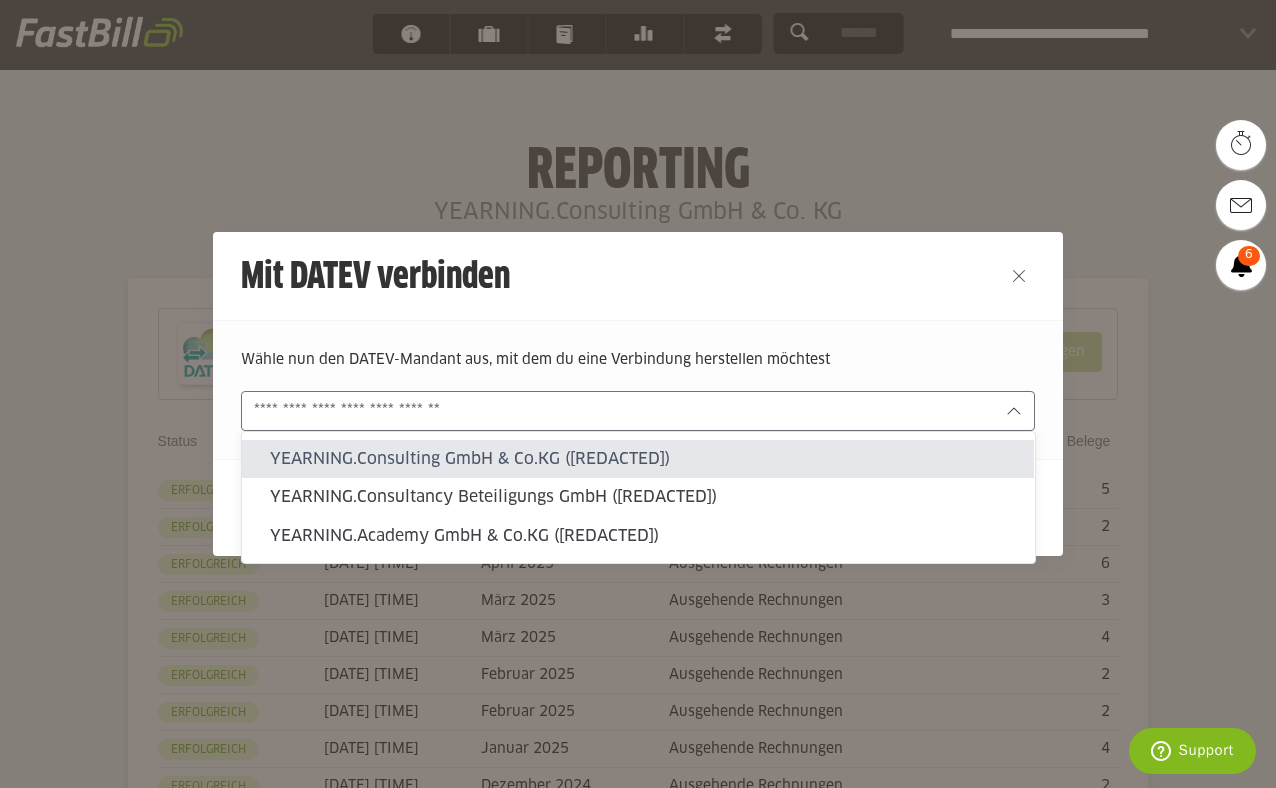 click on "YEARNING.Consulting GmbH & Co.KG (43870-12019)" at bounding box center [644, 459] 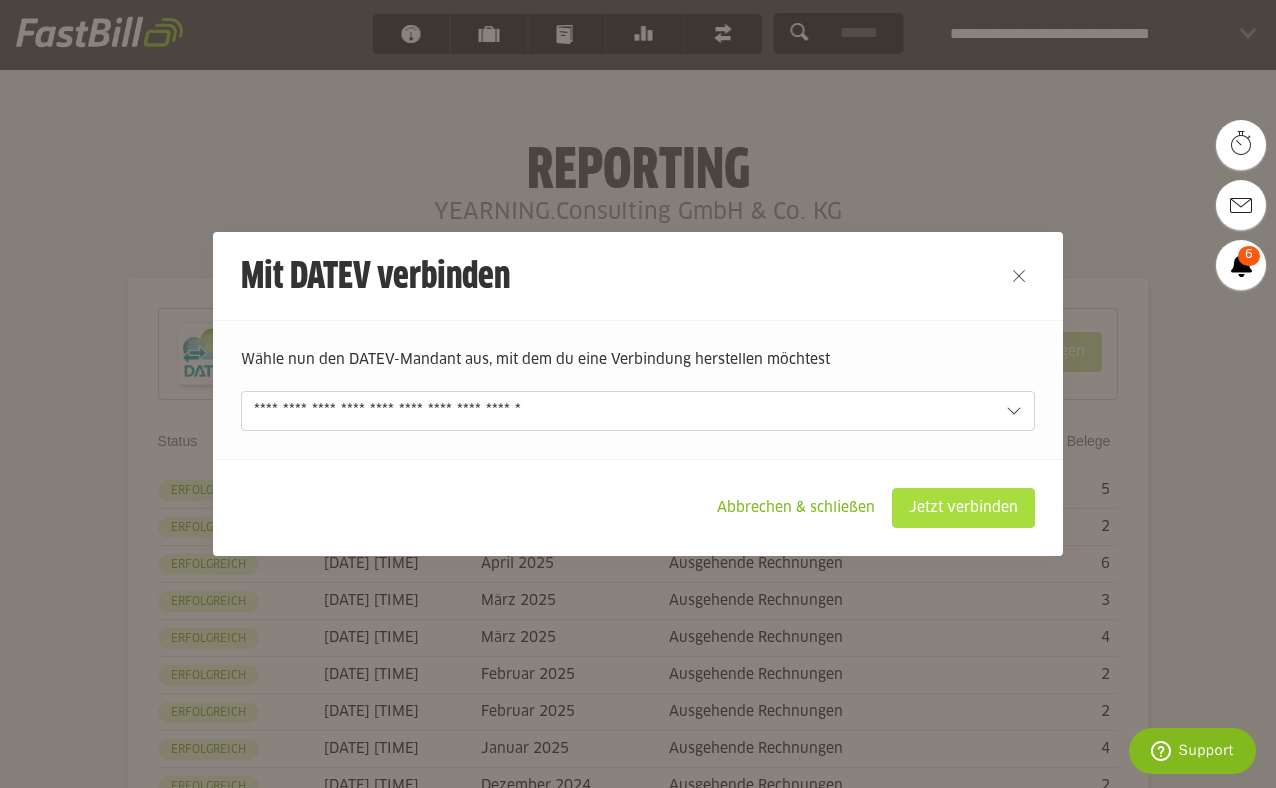 click on "Jetzt verbinden" at bounding box center [963, 508] 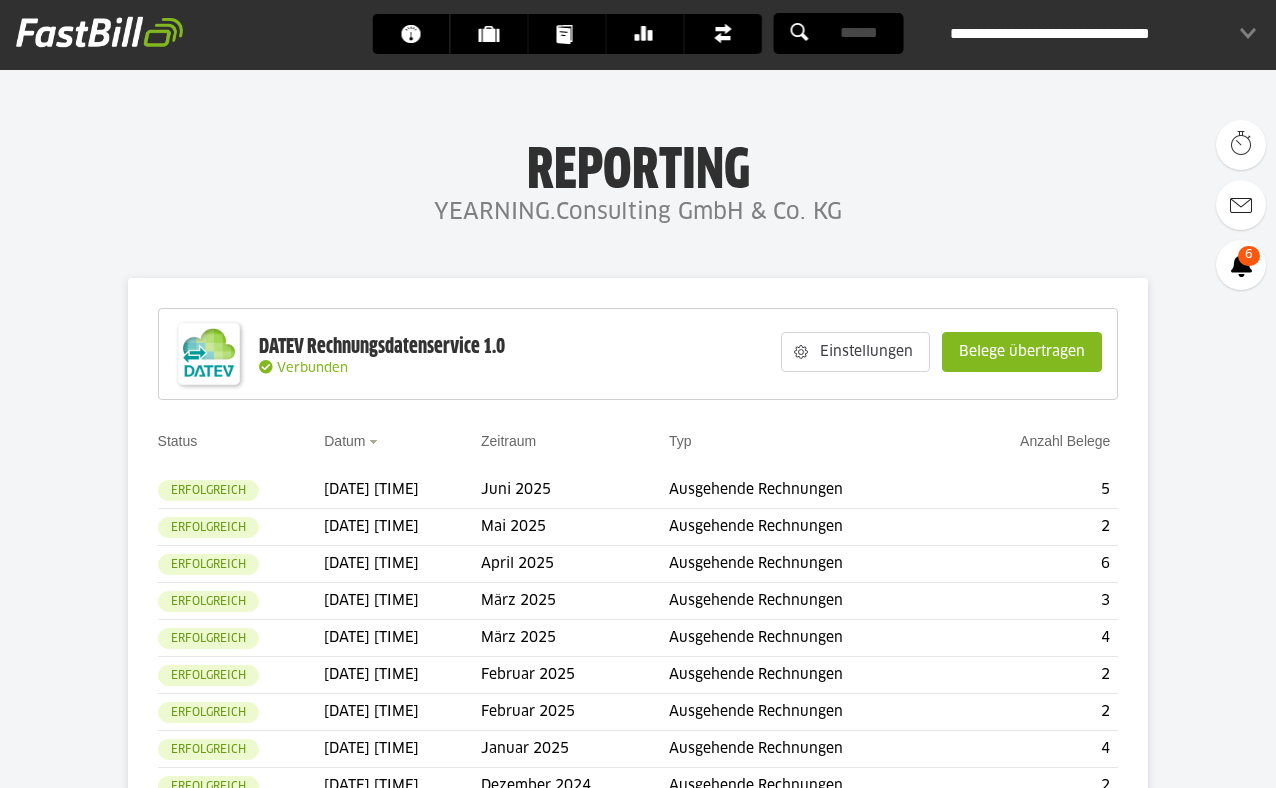 scroll, scrollTop: 0, scrollLeft: 0, axis: both 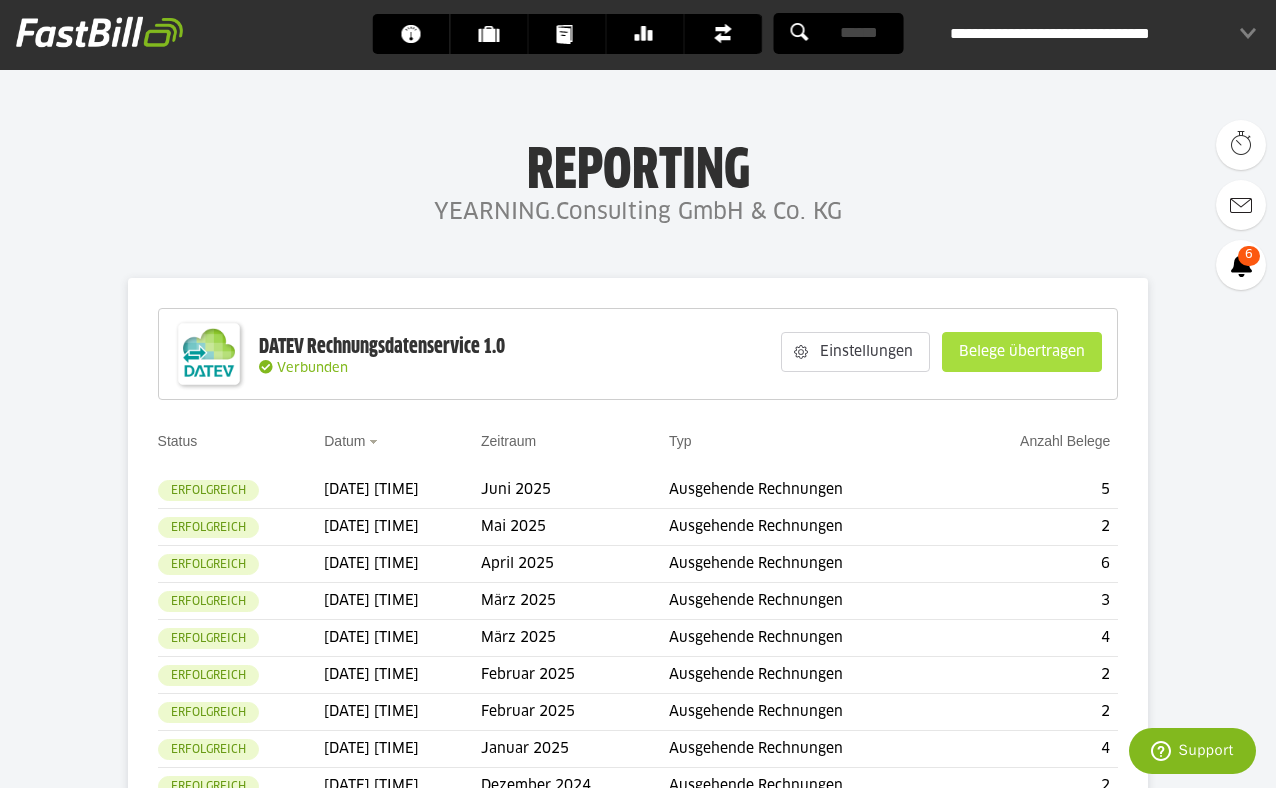click on "Belege übertragen" at bounding box center (1022, 352) 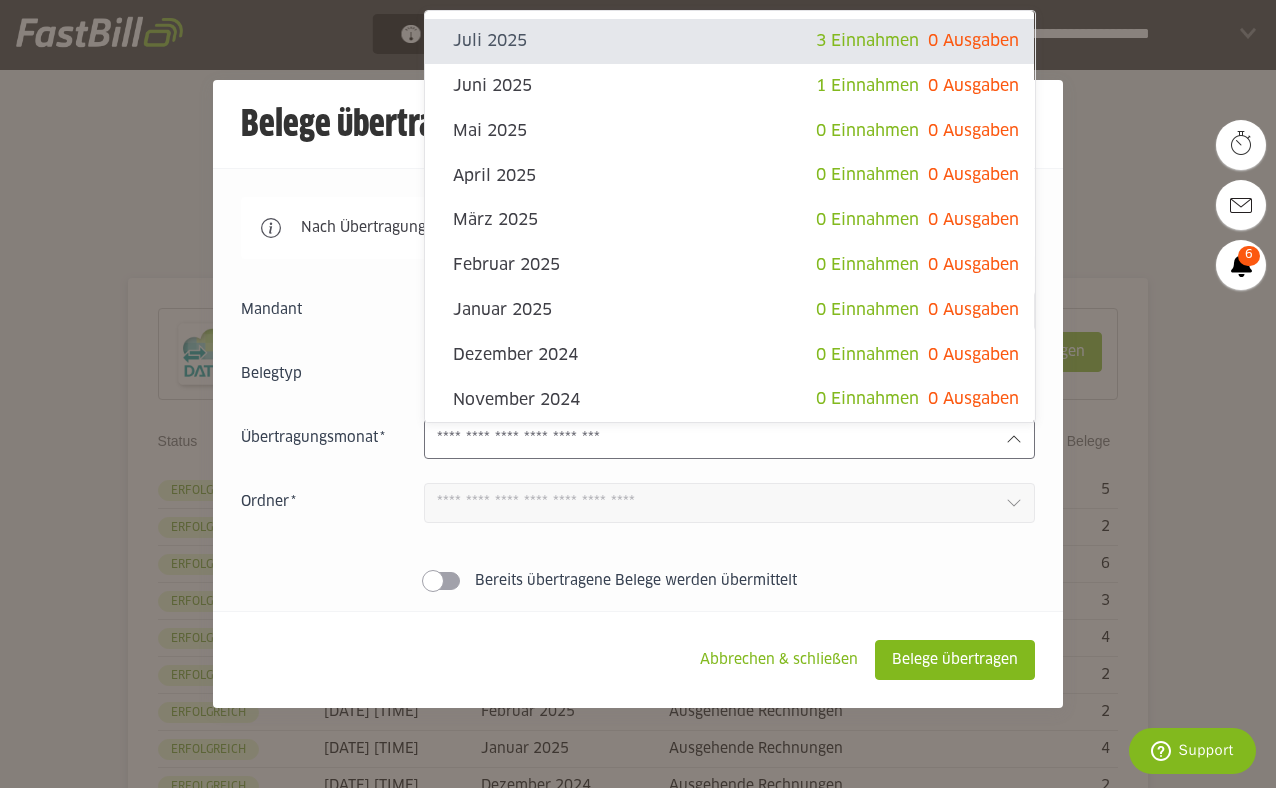 click 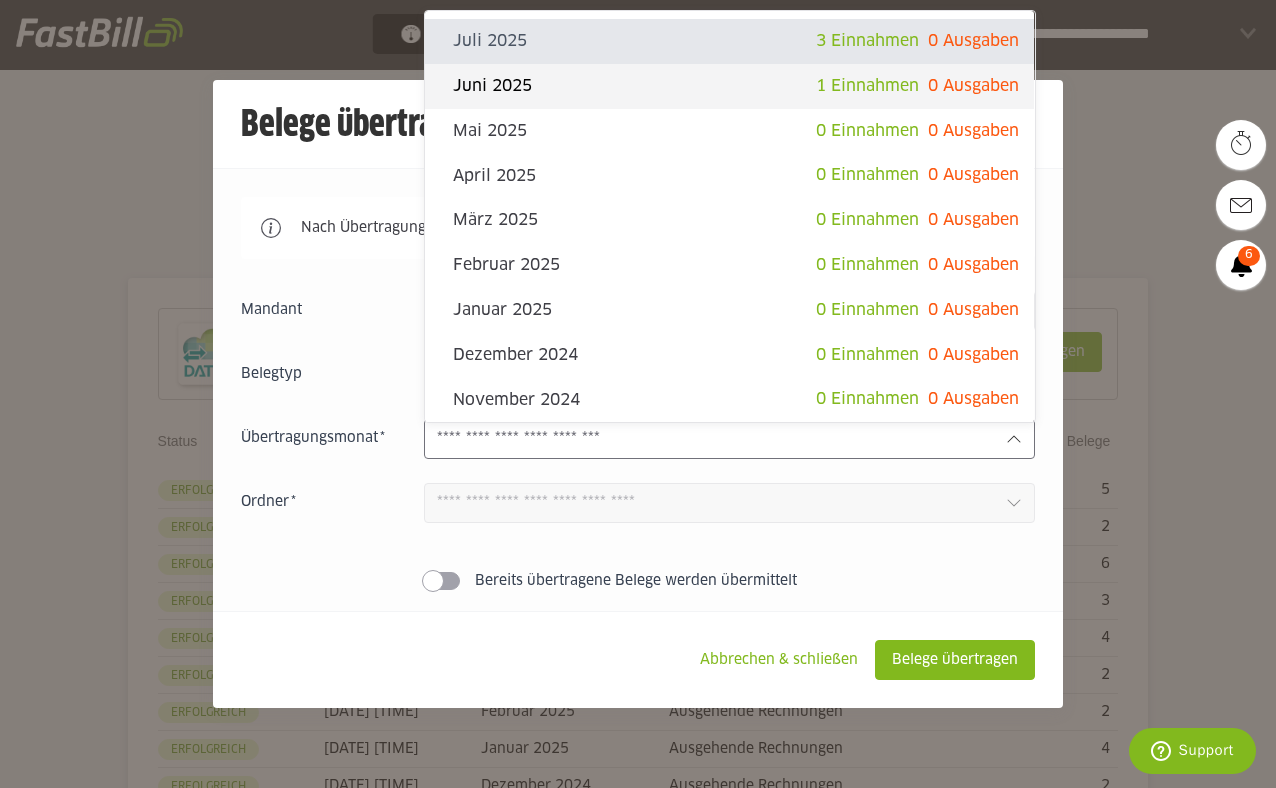 click on "Juni 2025" 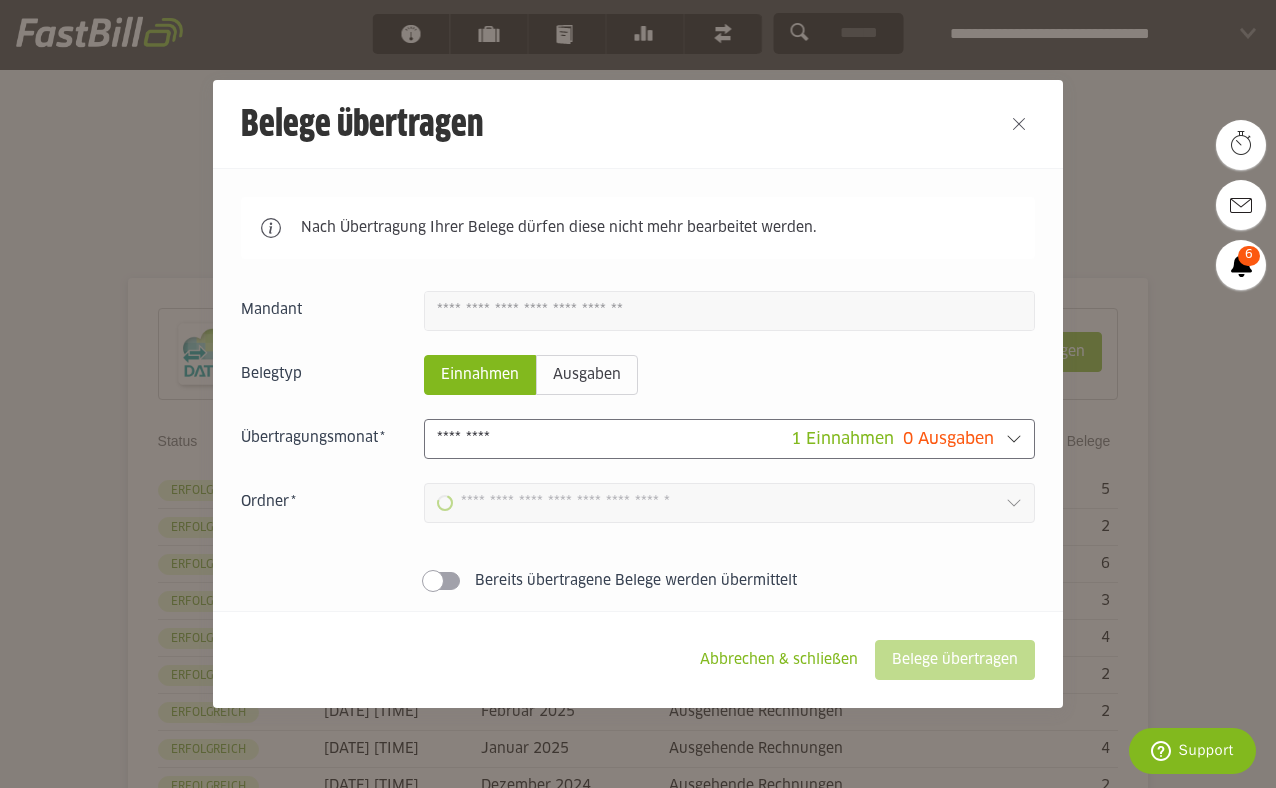 type on "**********" 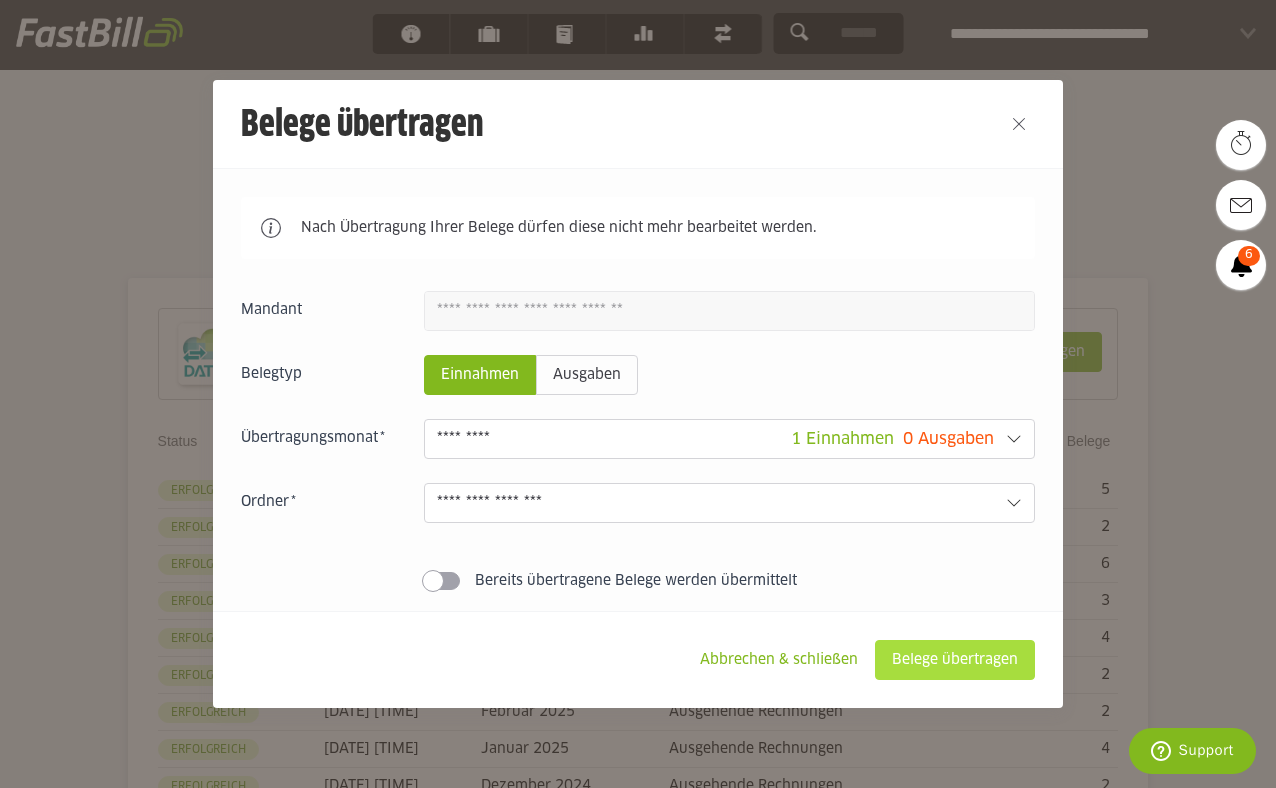 click on "Belege übertragen" at bounding box center [955, 660] 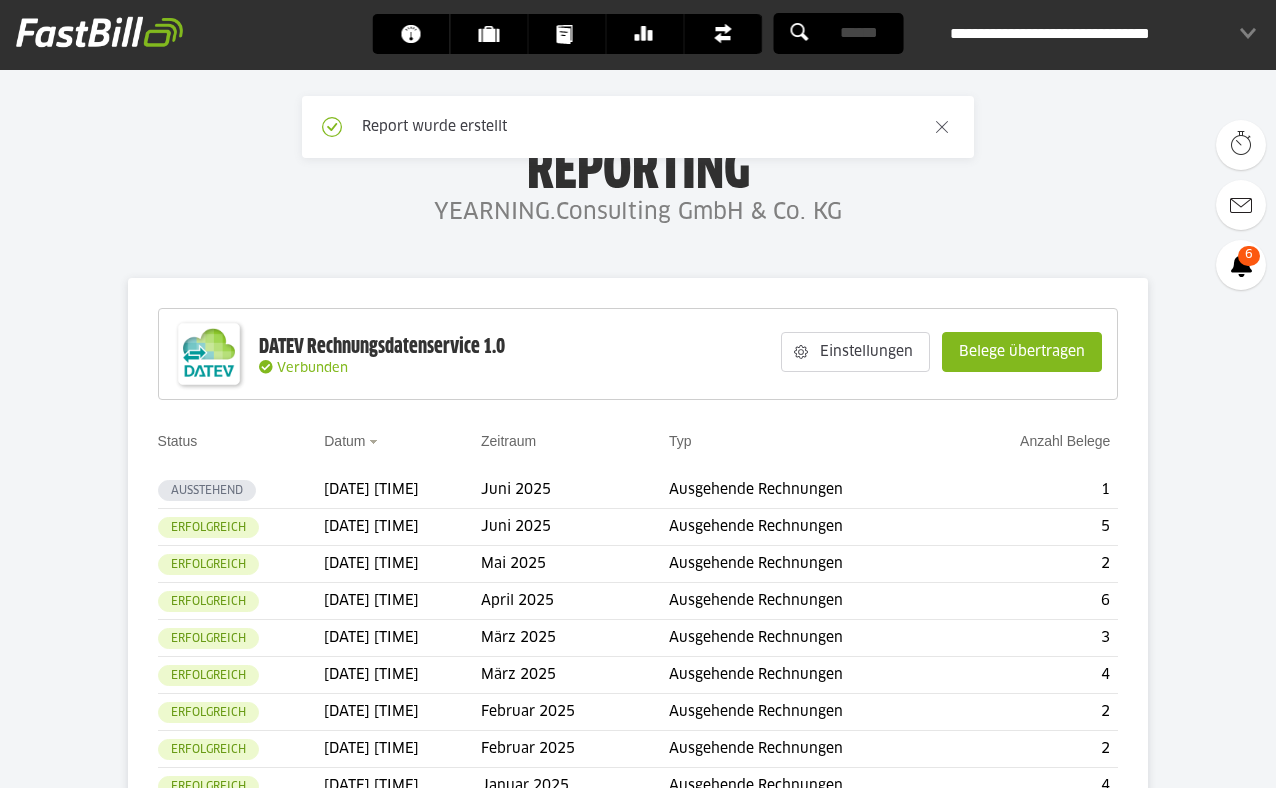 scroll, scrollTop: 0, scrollLeft: 0, axis: both 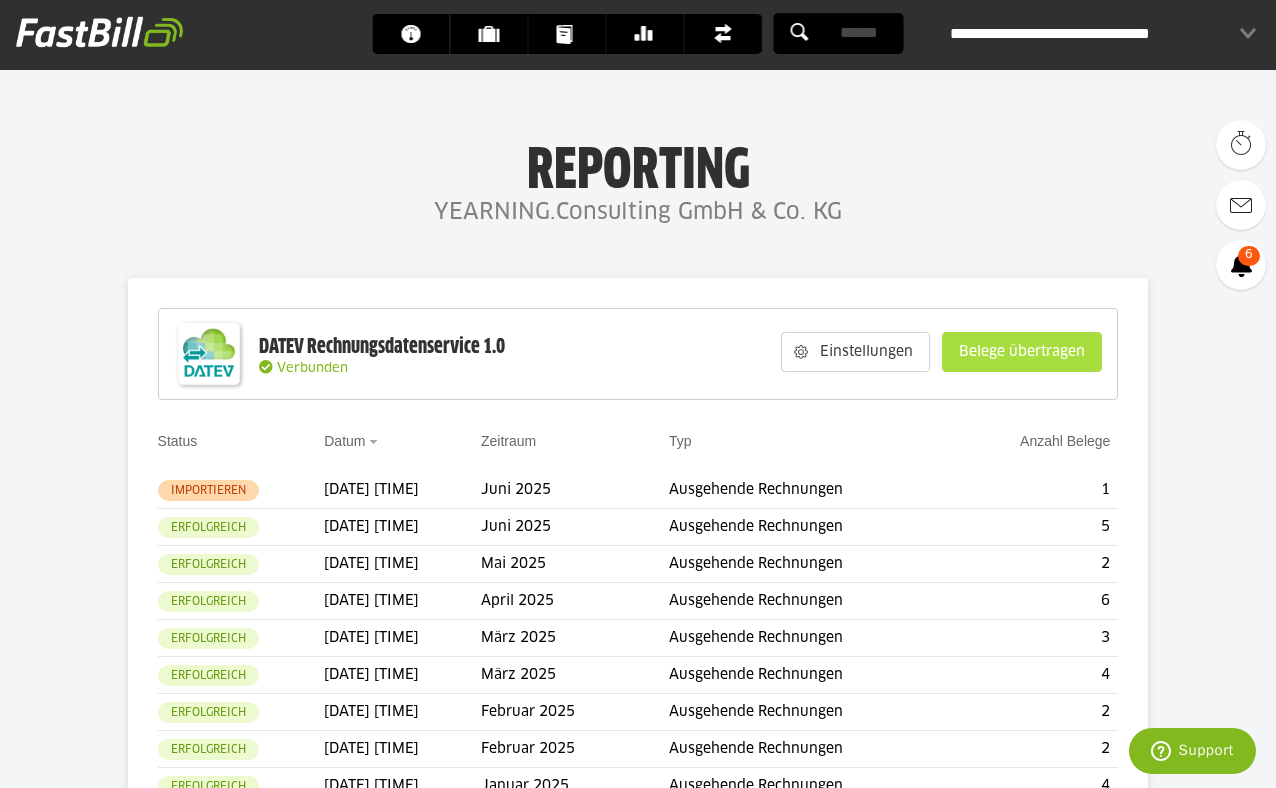 click on "Belege übertragen" at bounding box center (1022, 352) 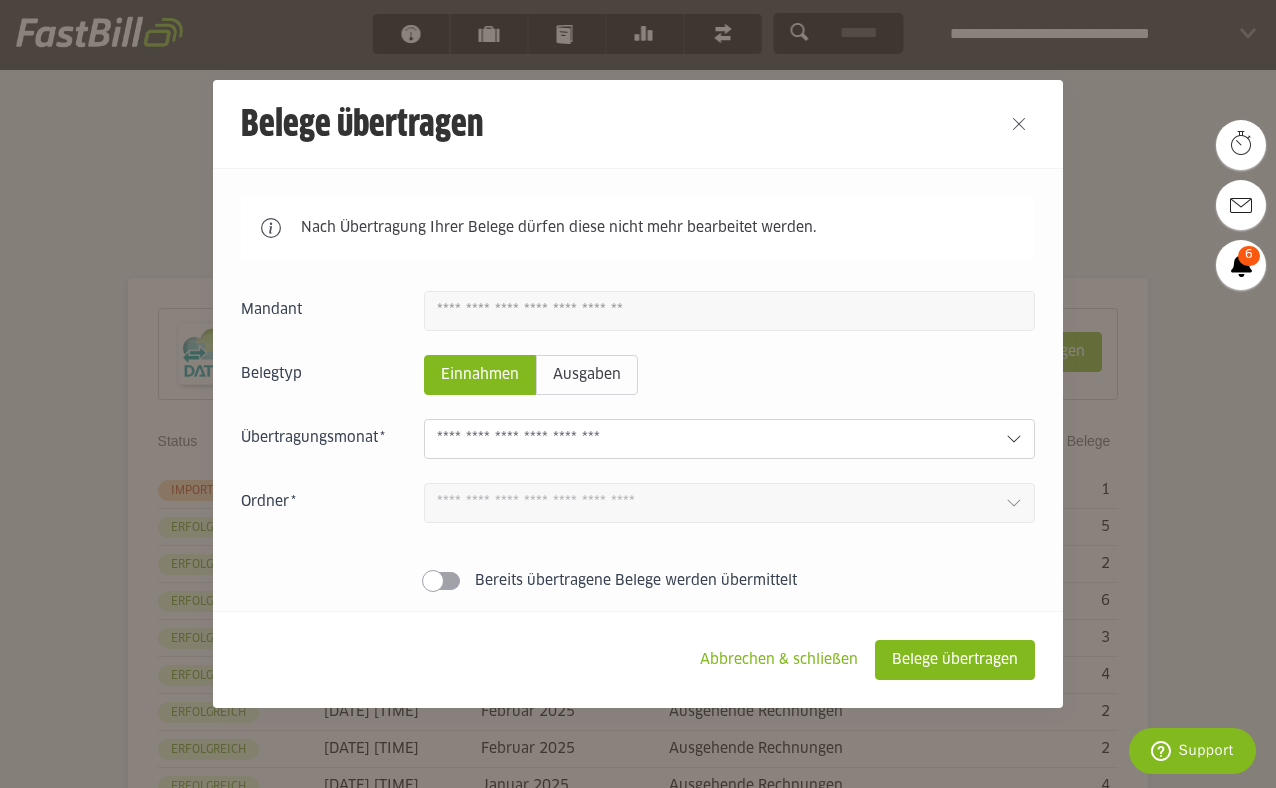click 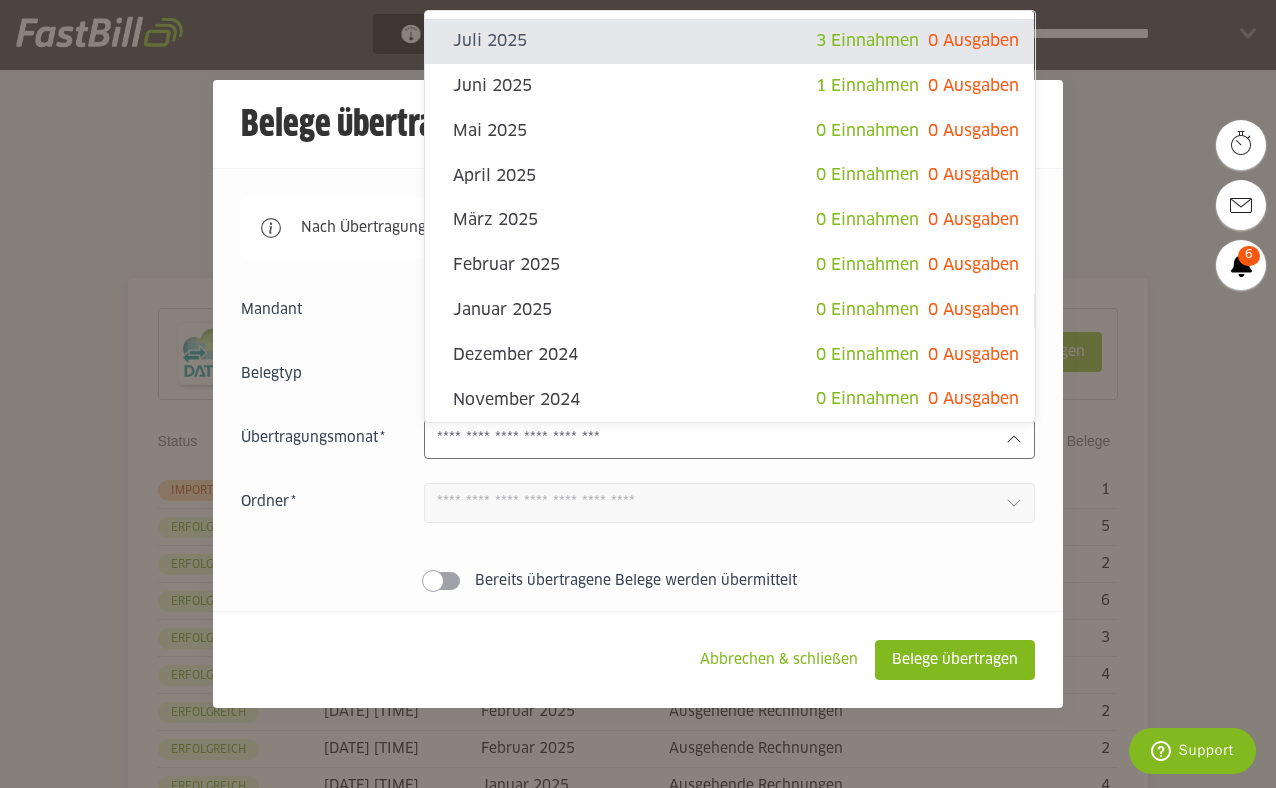 click on "Juli 2025" 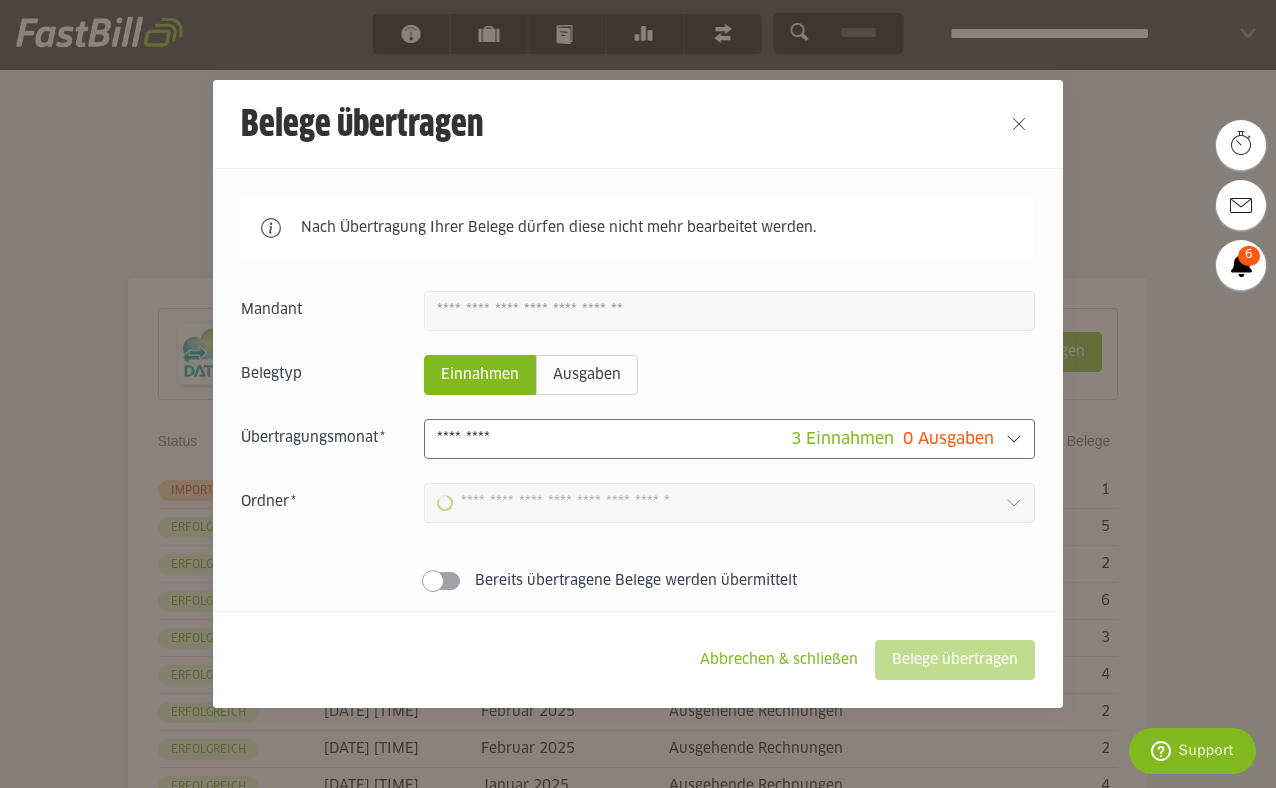 type on "**********" 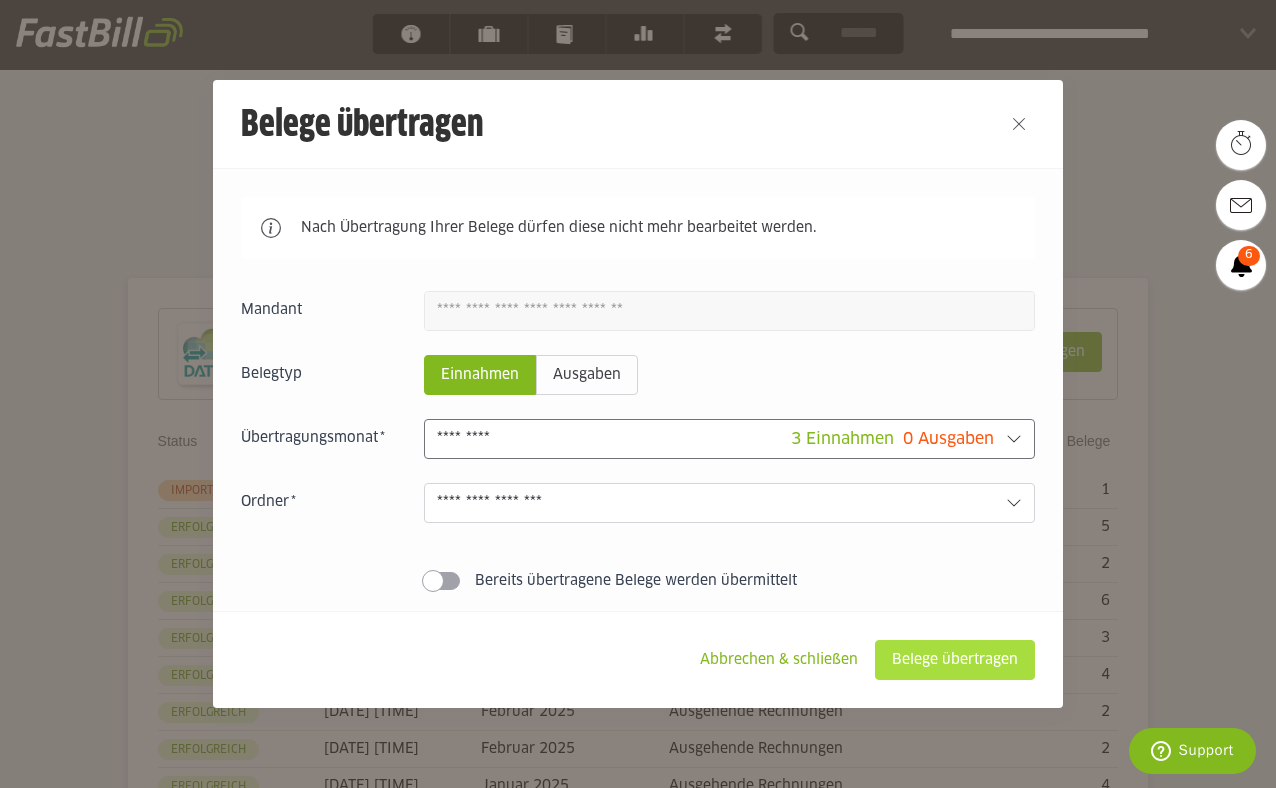 click on "Belege übertragen" at bounding box center (955, 660) 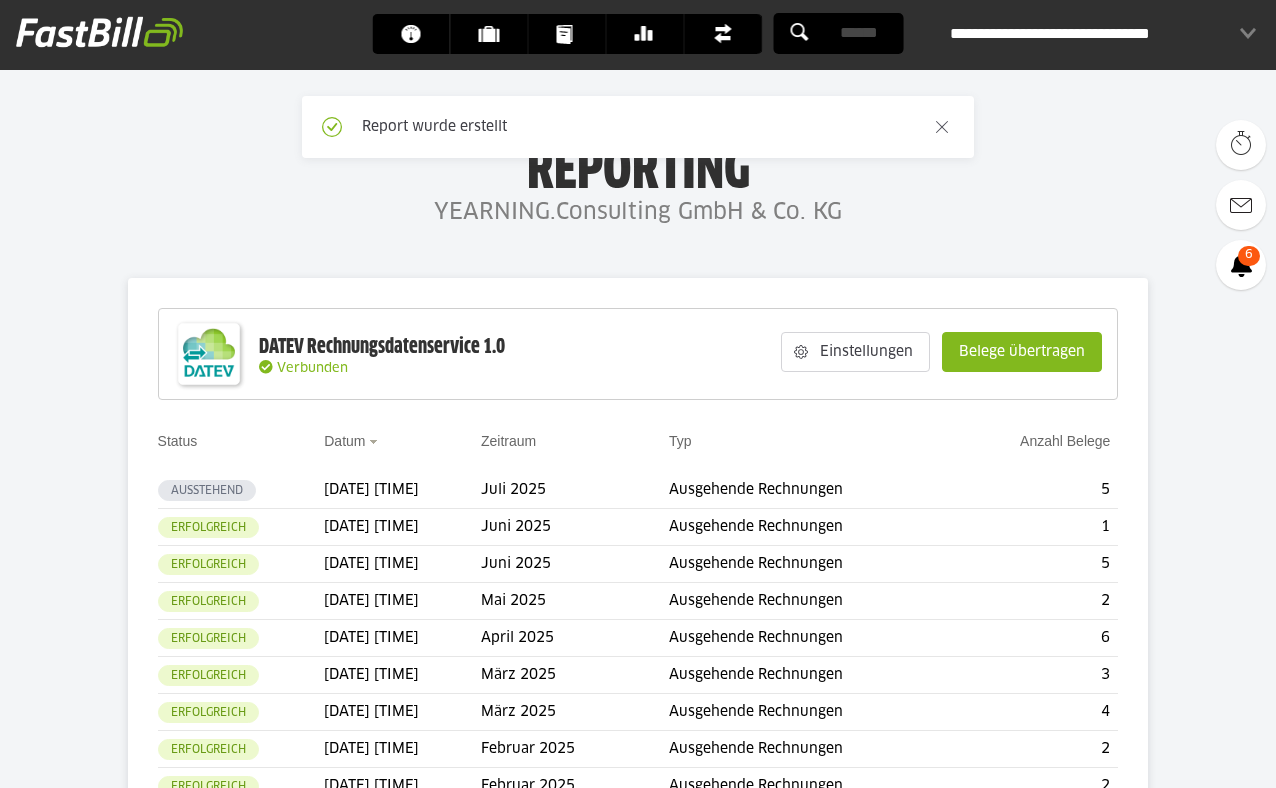 scroll, scrollTop: 0, scrollLeft: 0, axis: both 